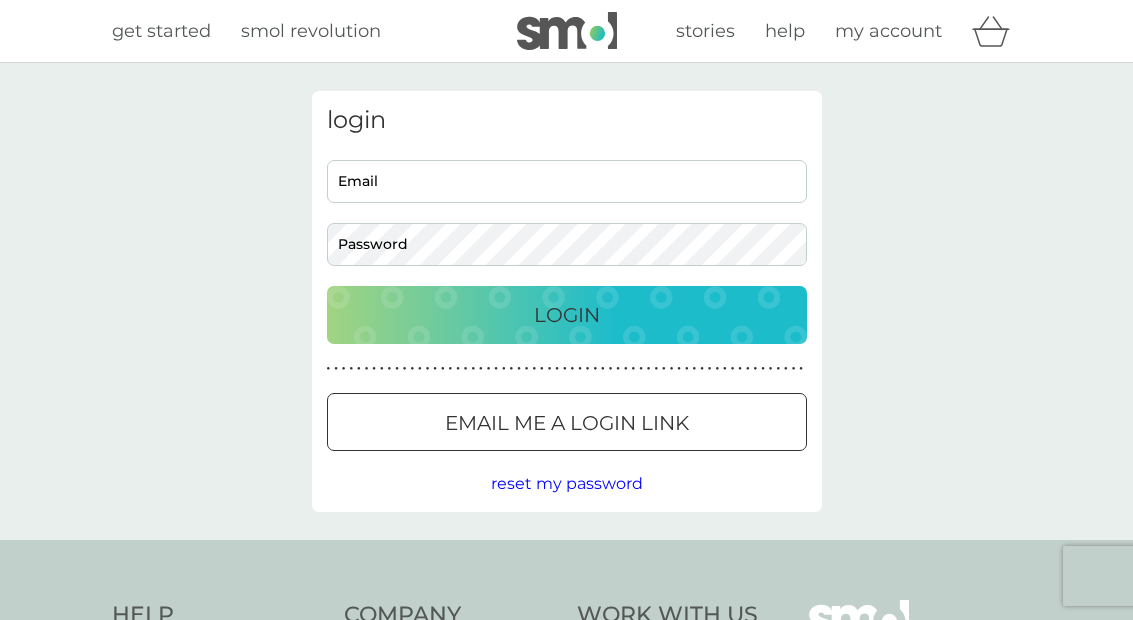 scroll, scrollTop: 0, scrollLeft: 0, axis: both 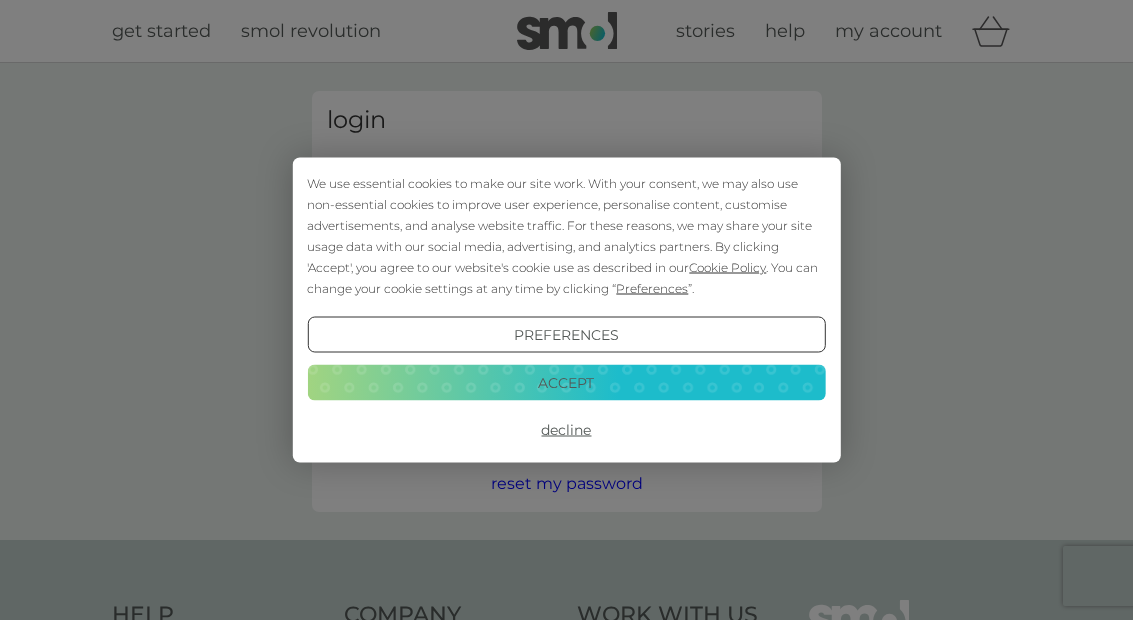 click on "Decline" at bounding box center [566, 430] 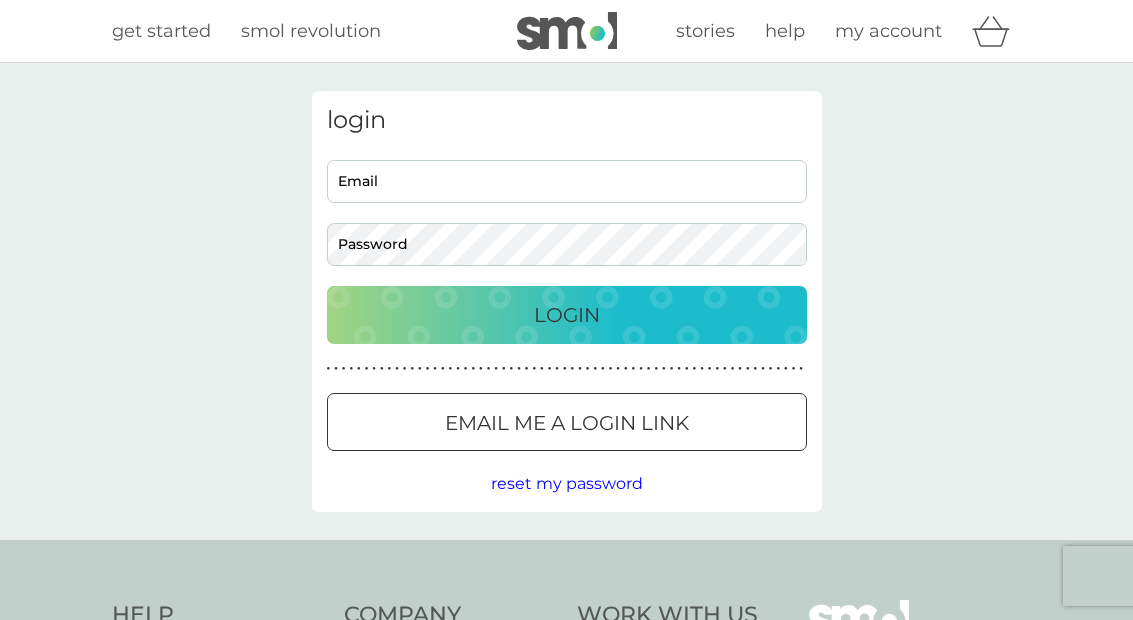 scroll, scrollTop: 0, scrollLeft: 0, axis: both 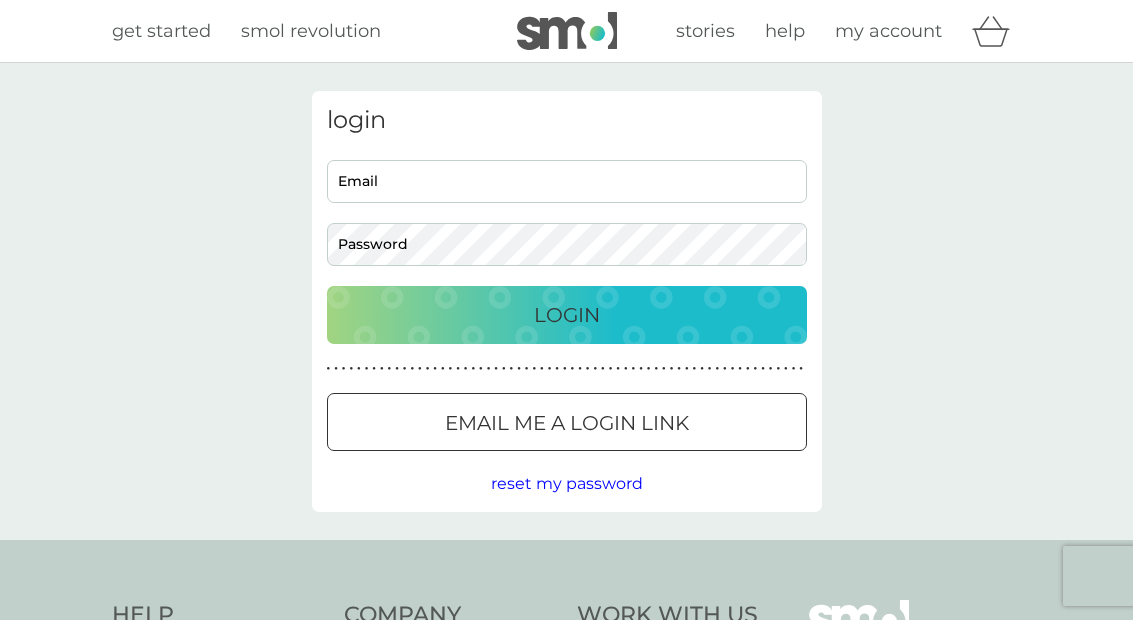 click on "Email" at bounding box center [567, 181] 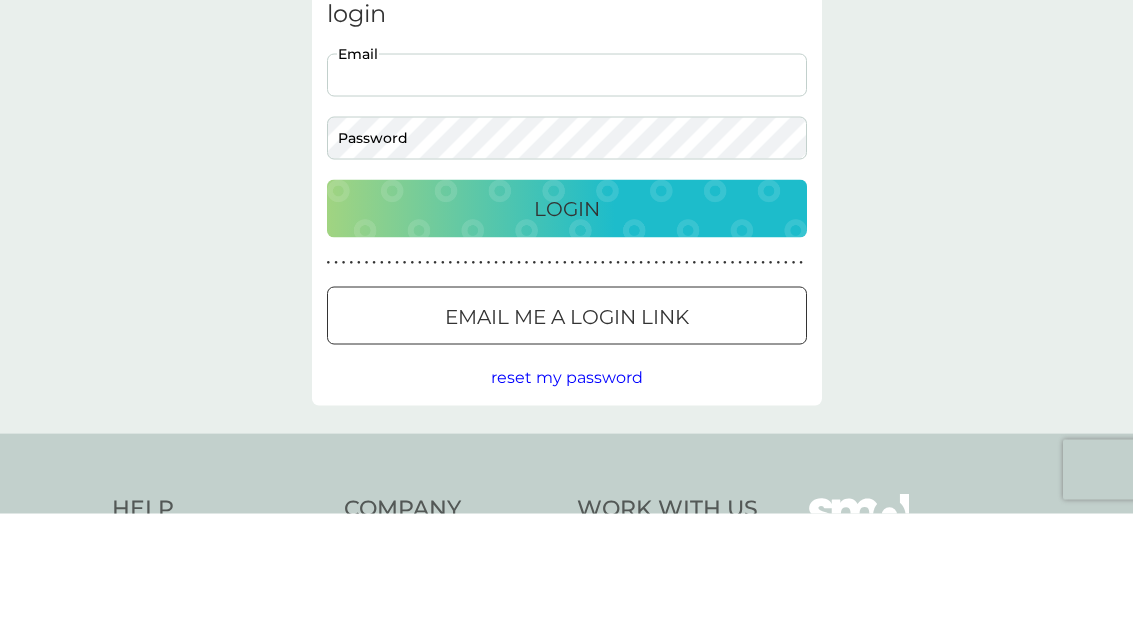 type on "sheenafive0@yahoo.com" 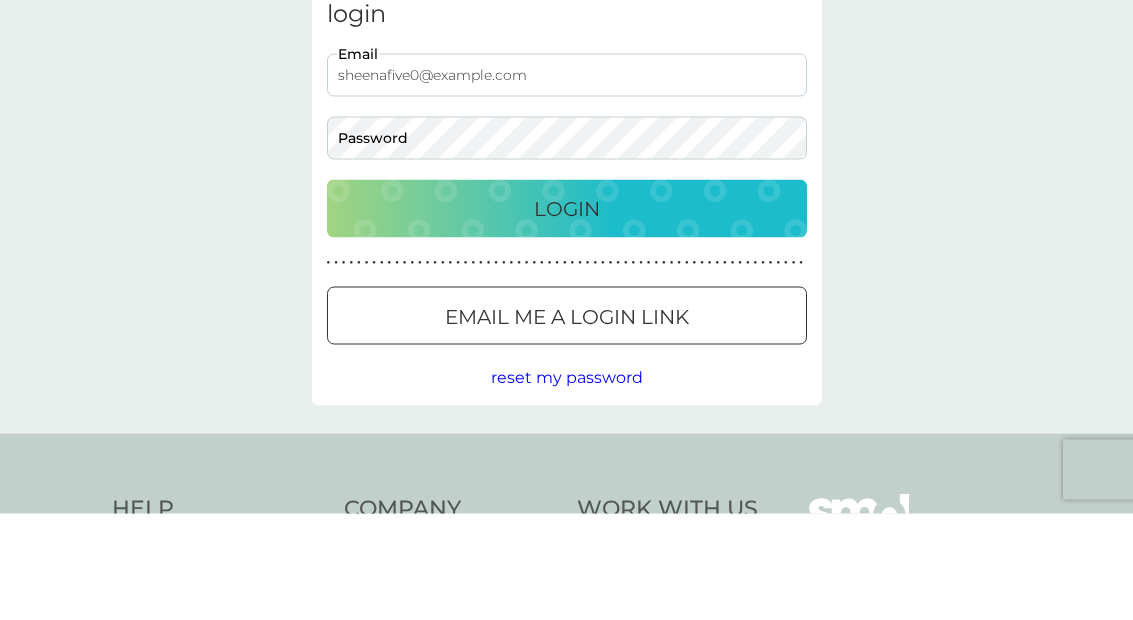 scroll, scrollTop: 107, scrollLeft: 0, axis: vertical 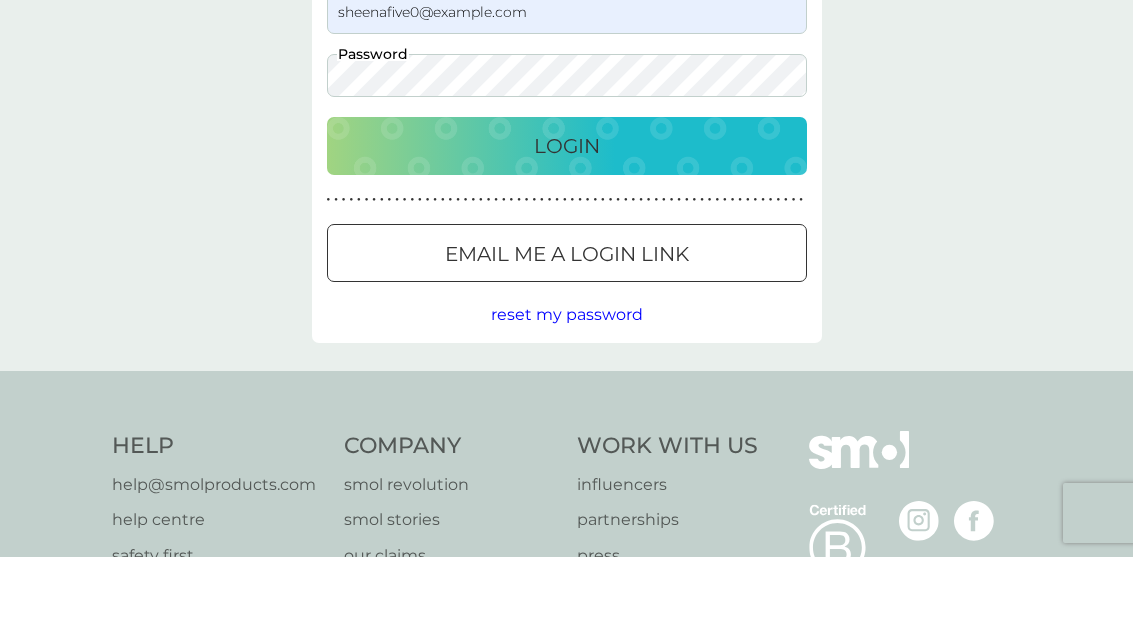 click on "Login" at bounding box center [567, 209] 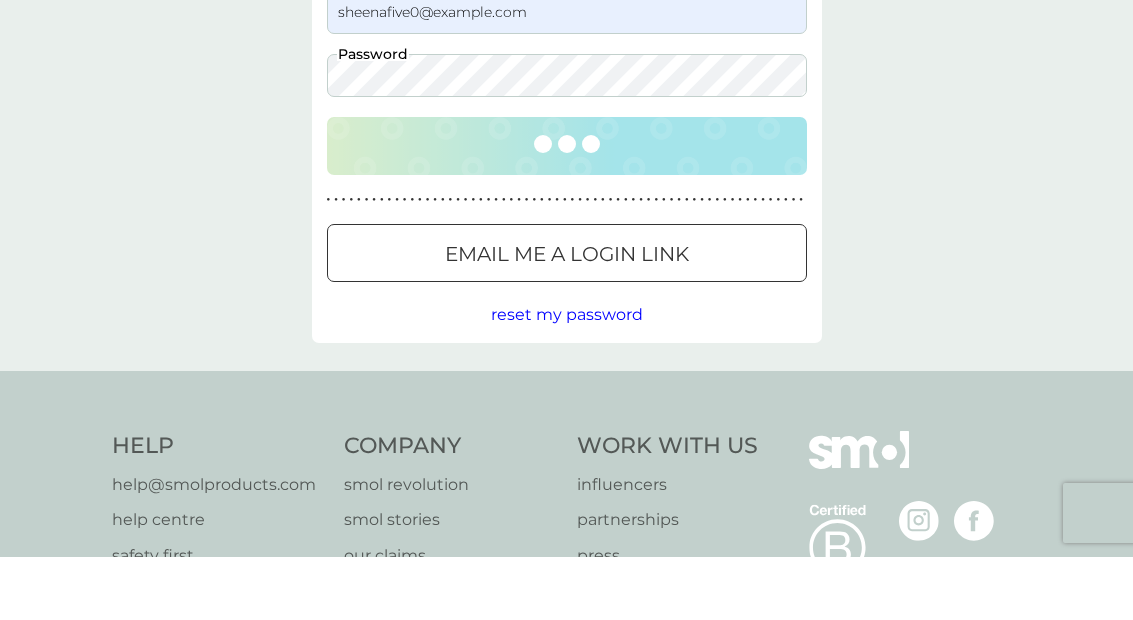 scroll, scrollTop: 170, scrollLeft: 0, axis: vertical 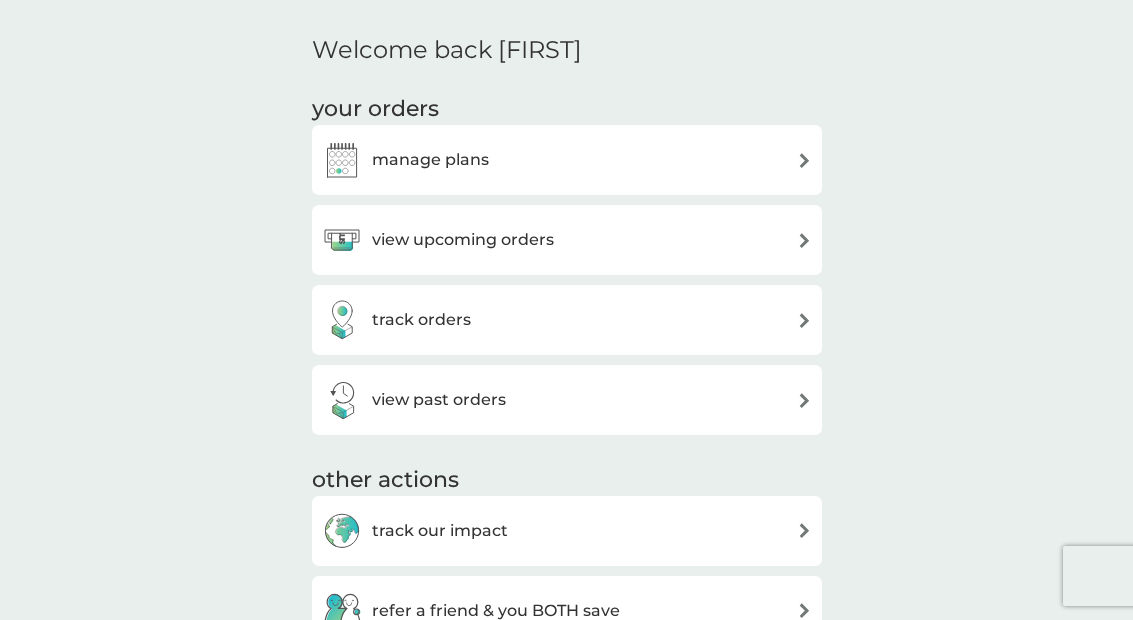click at bounding box center [804, 240] 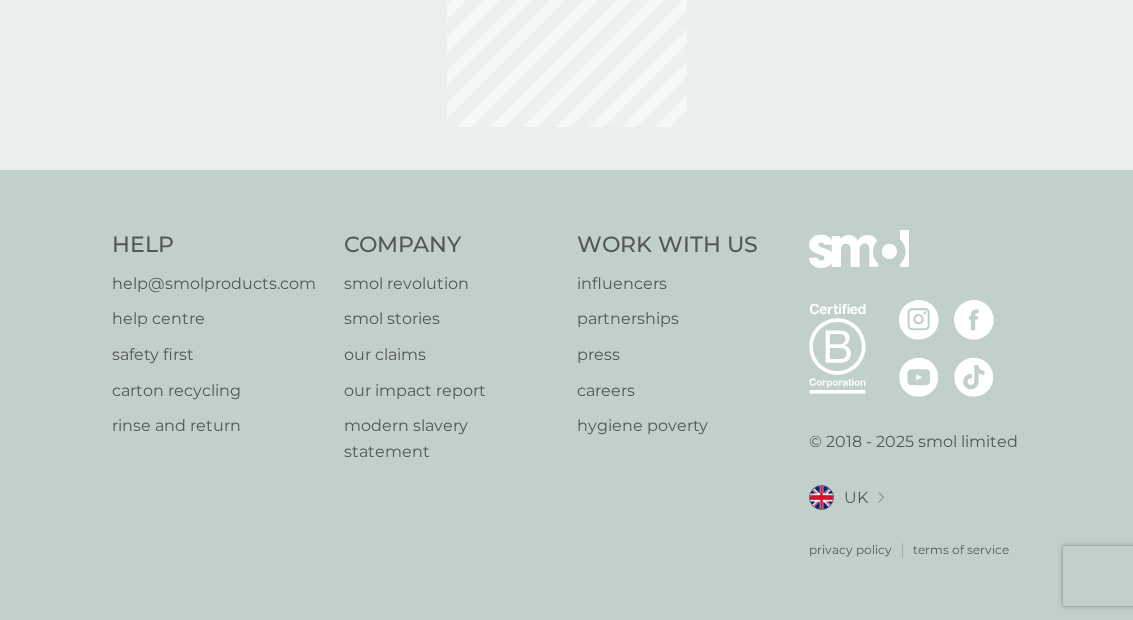 scroll, scrollTop: 0, scrollLeft: 0, axis: both 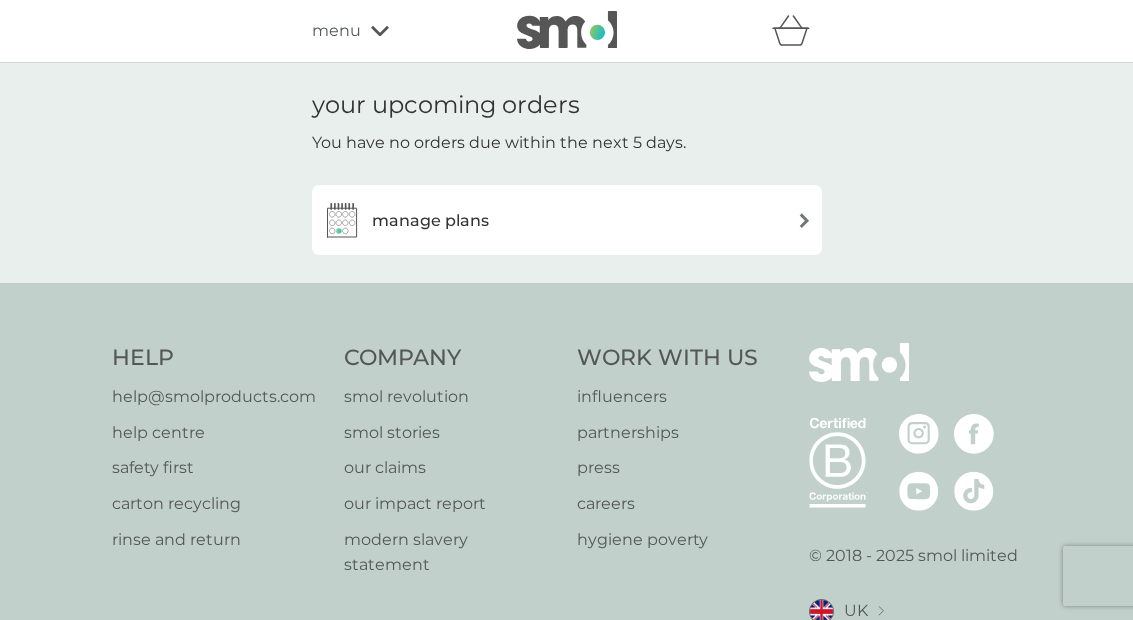 click on "manage plans" at bounding box center (567, 220) 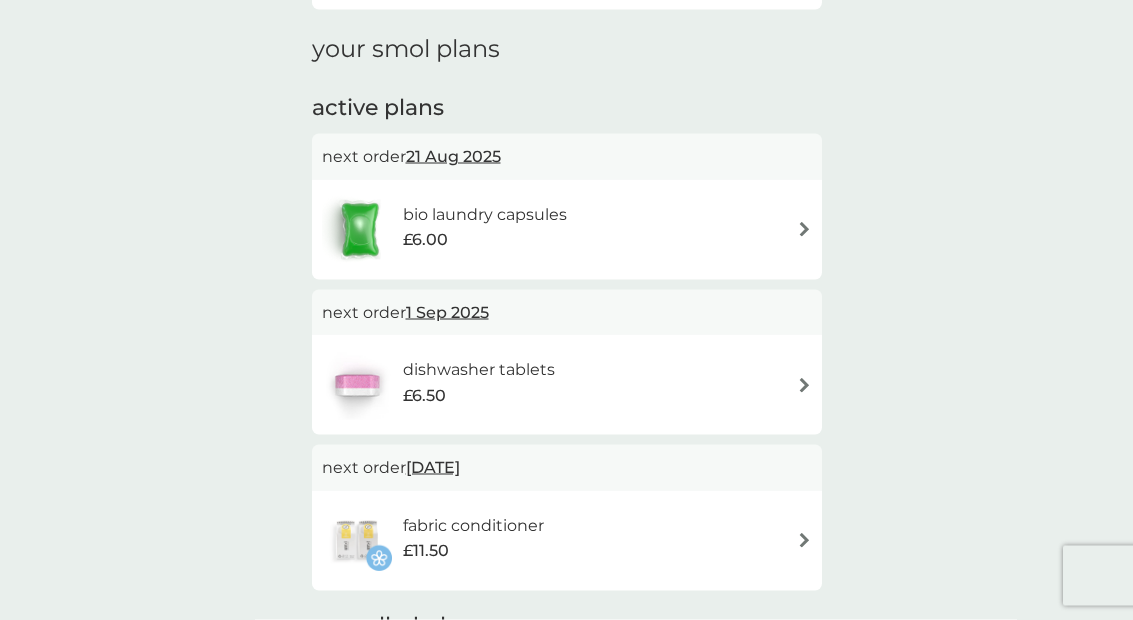 scroll, scrollTop: 284, scrollLeft: 0, axis: vertical 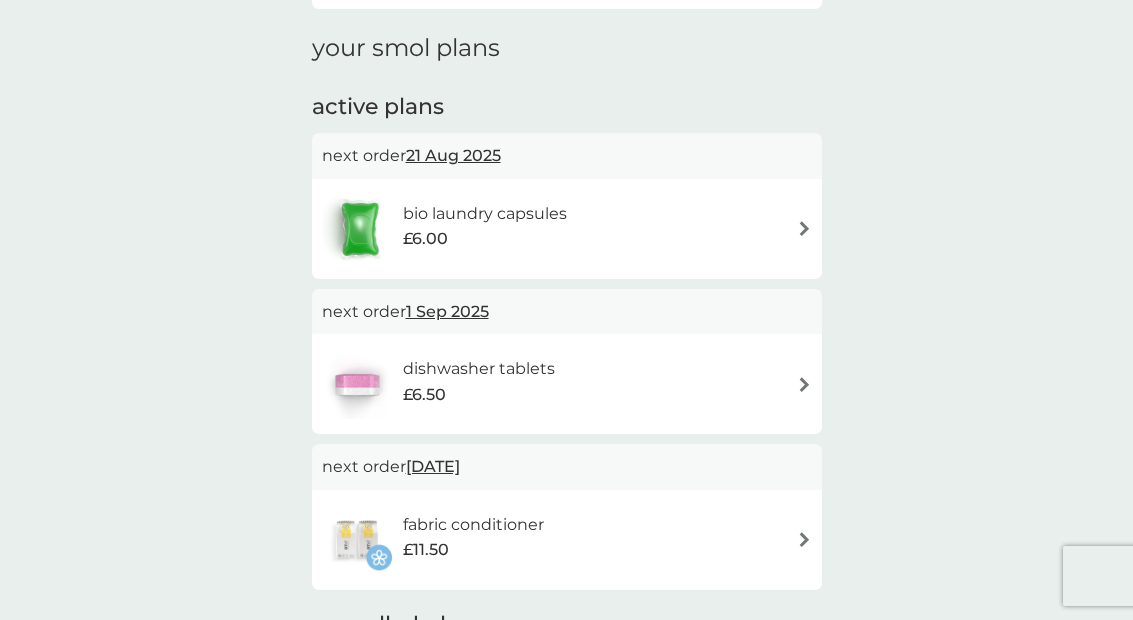 click at bounding box center [804, 228] 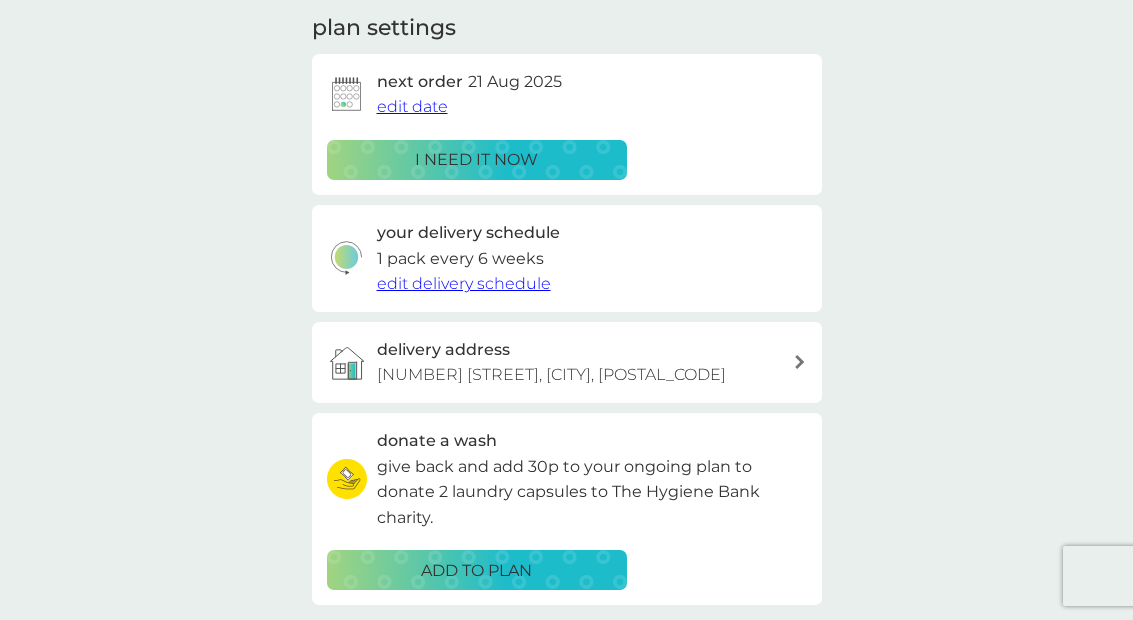 scroll, scrollTop: 0, scrollLeft: 0, axis: both 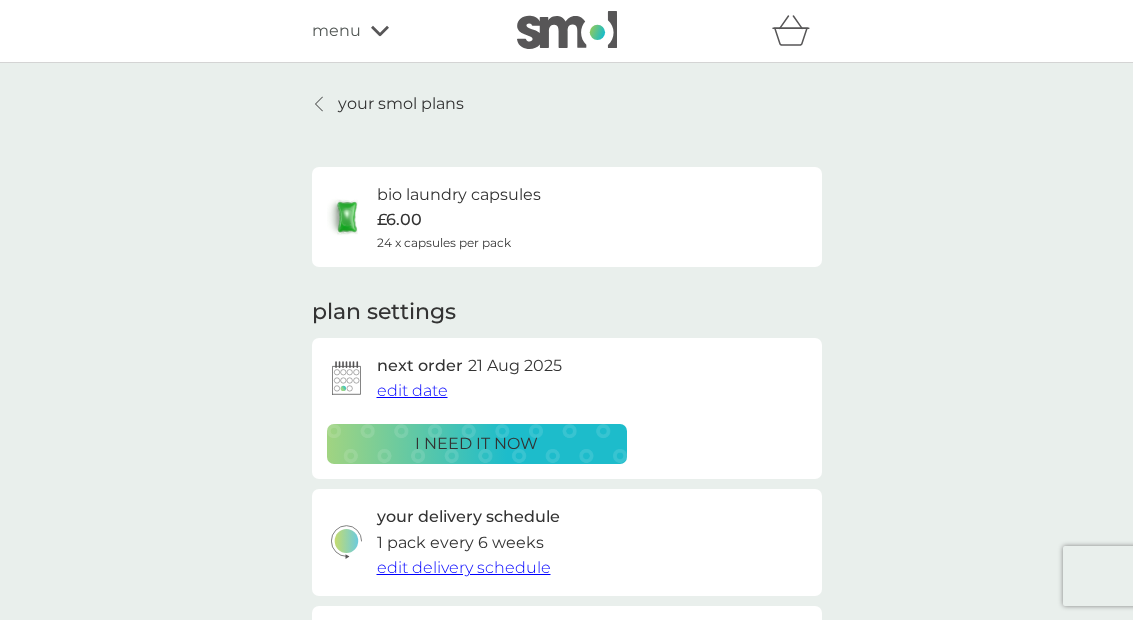 click on "your smol plans bio laundry capsules £6.00 24 x capsules per pack plan settings next order [DATE] edit date i need it now your delivery schedule 1 pack every 6 weeks edit delivery schedule delivery address [NUMBER] [STREET], [CITY], [POSTAL_CODE] donate a wash give back and add 30p to your ongoing plan to donate 2 laundry capsules to The Hygiene Bank charity. ADD TO PLAN Pause plan cancel plan" at bounding box center [567, 553] 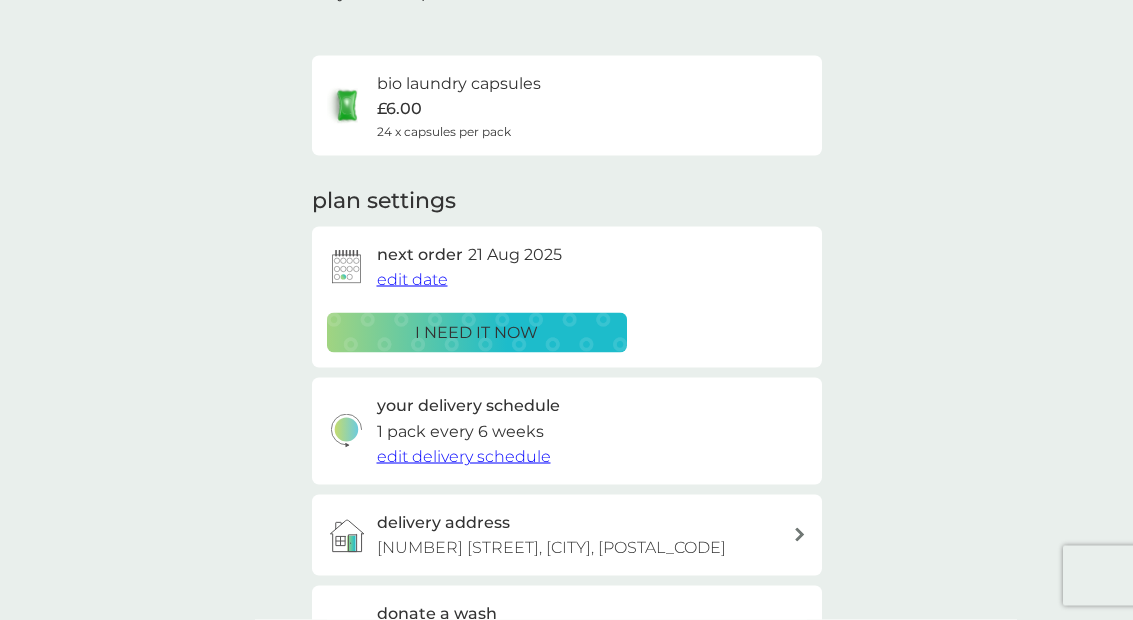 scroll, scrollTop: 112, scrollLeft: 0, axis: vertical 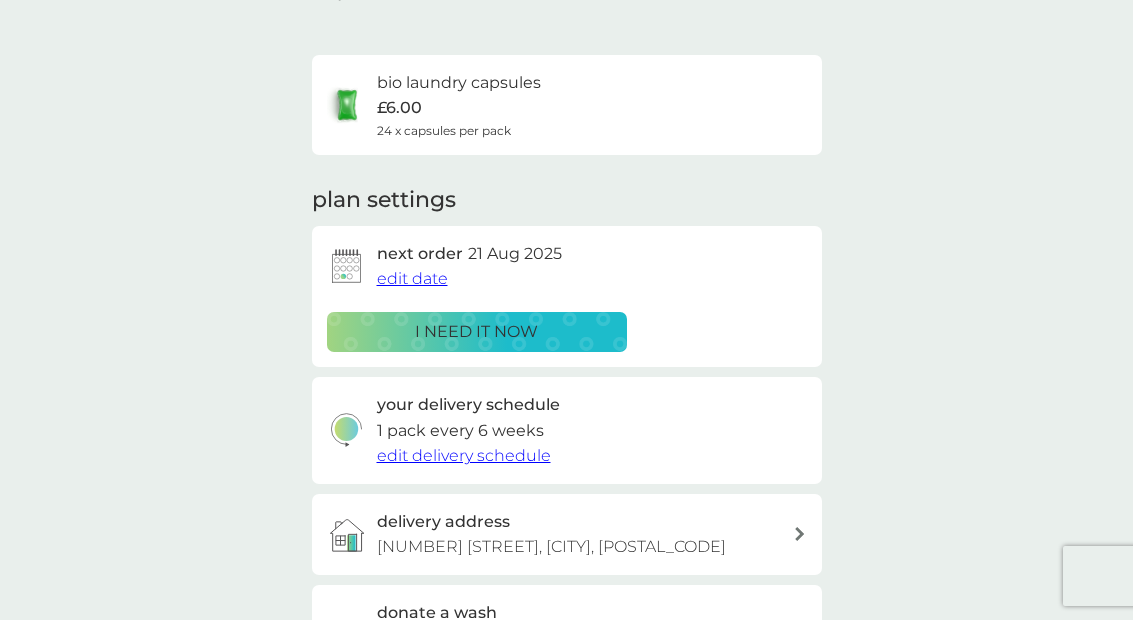 click on "i need it now" at bounding box center [477, 332] 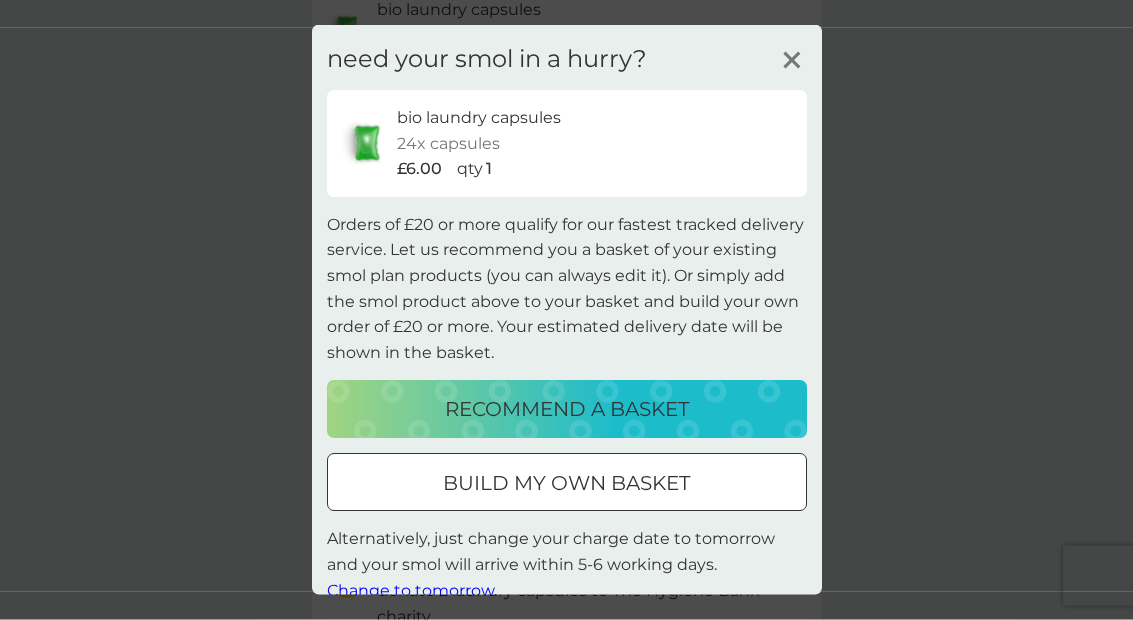 scroll, scrollTop: 187, scrollLeft: 0, axis: vertical 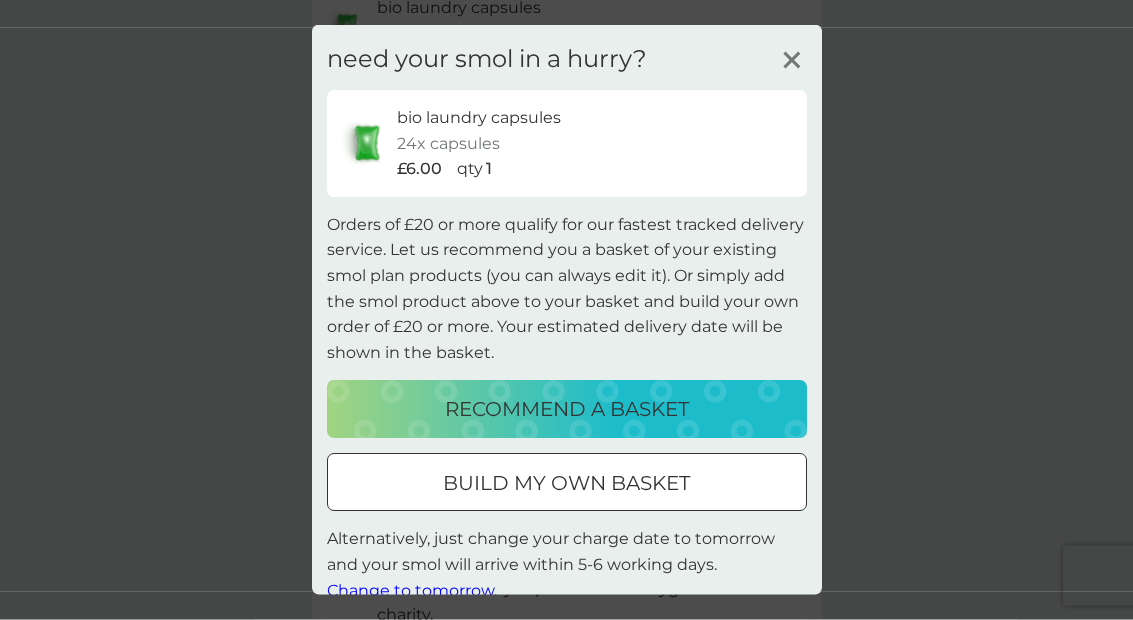 click on "bio laundry capsules 24x capsules £6.00 qty 1" at bounding box center [594, 143] 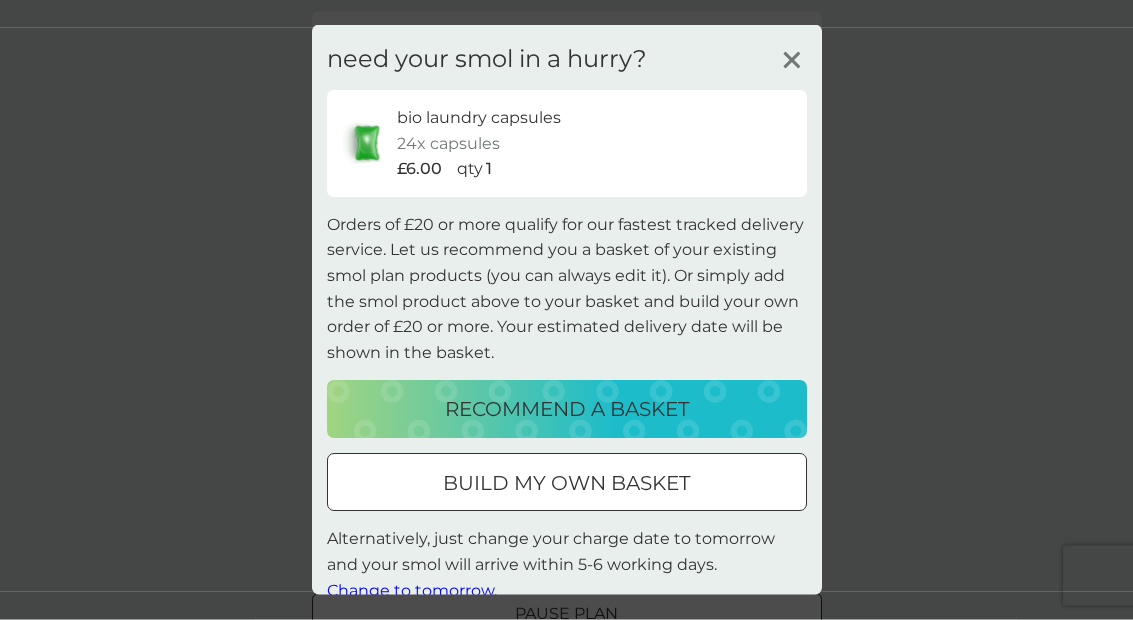 scroll, scrollTop: 359, scrollLeft: 0, axis: vertical 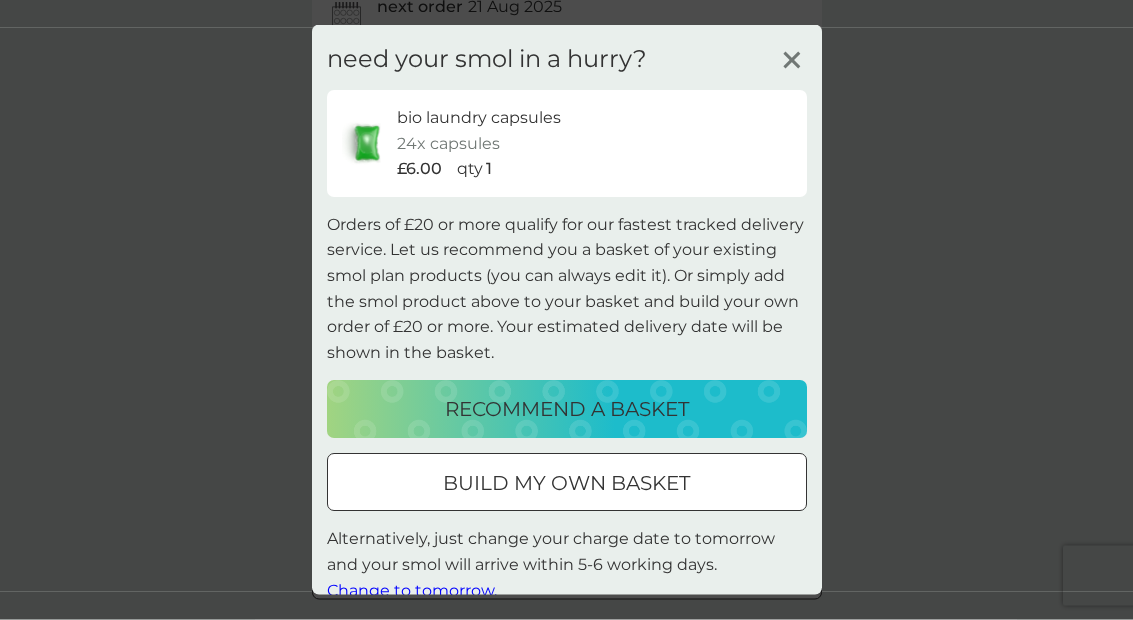 click on "recommend a basket" at bounding box center (567, 409) 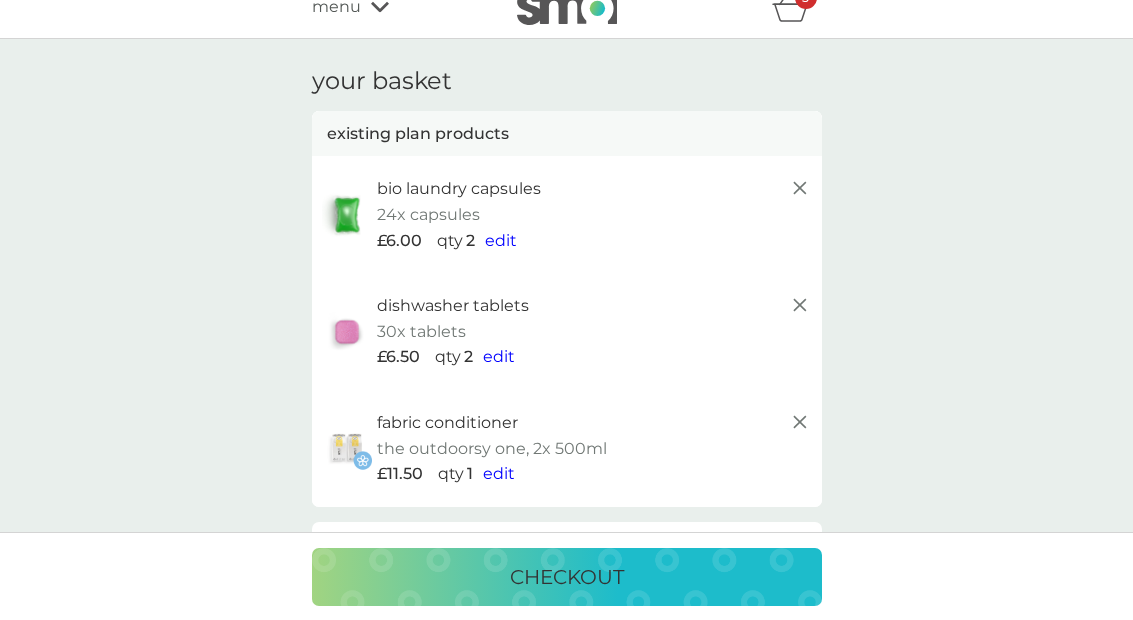 scroll, scrollTop: 0, scrollLeft: 0, axis: both 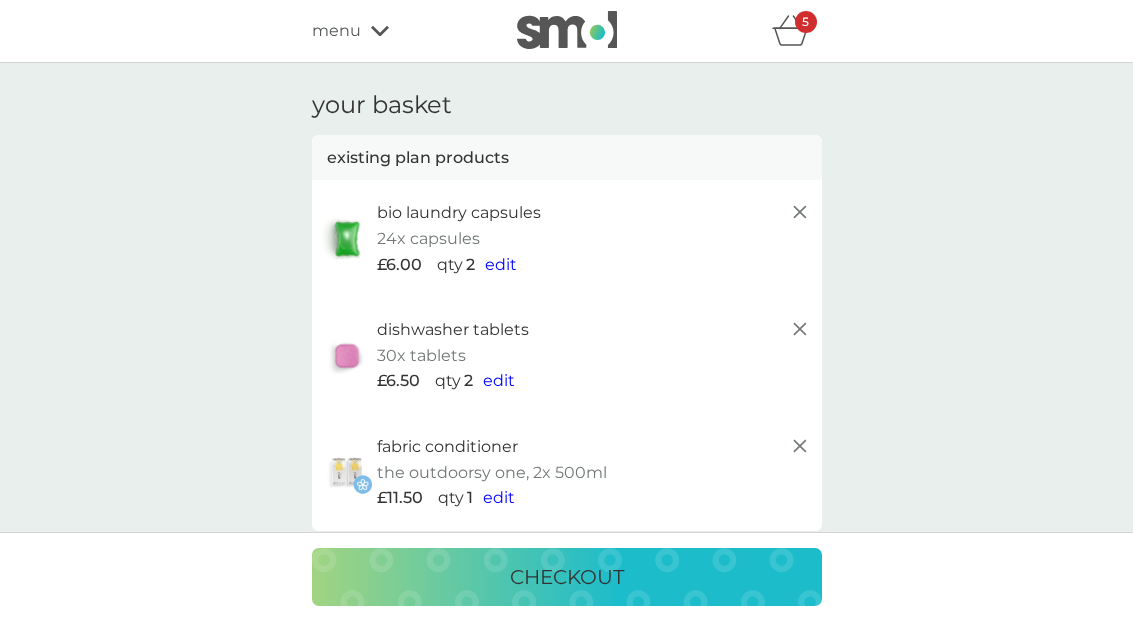 click 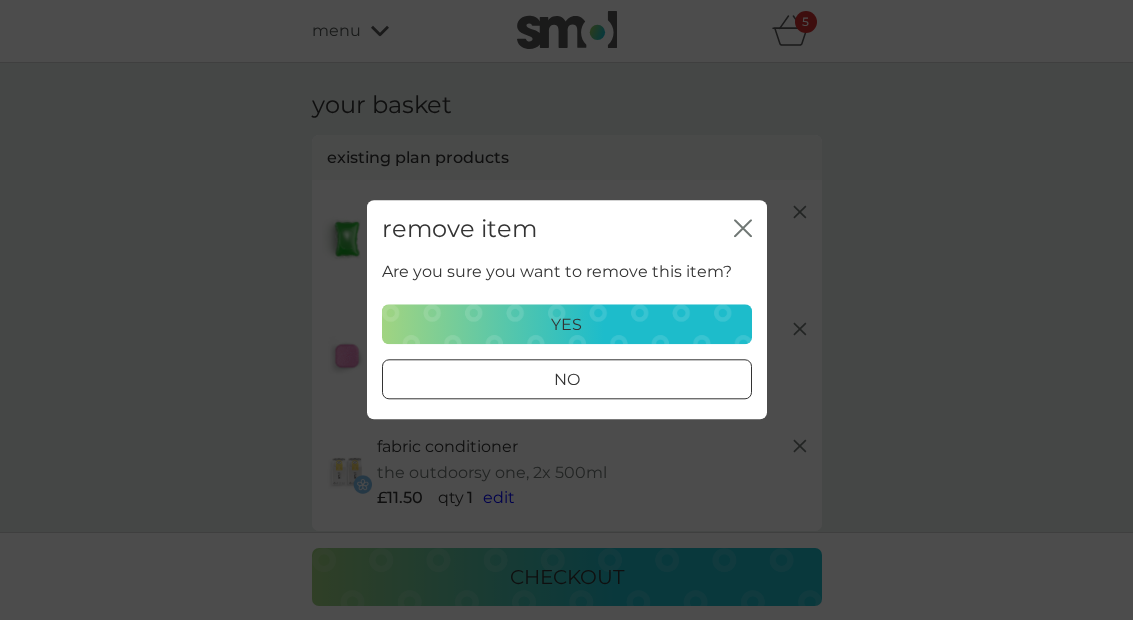 click on "remove item close" at bounding box center [567, 229] 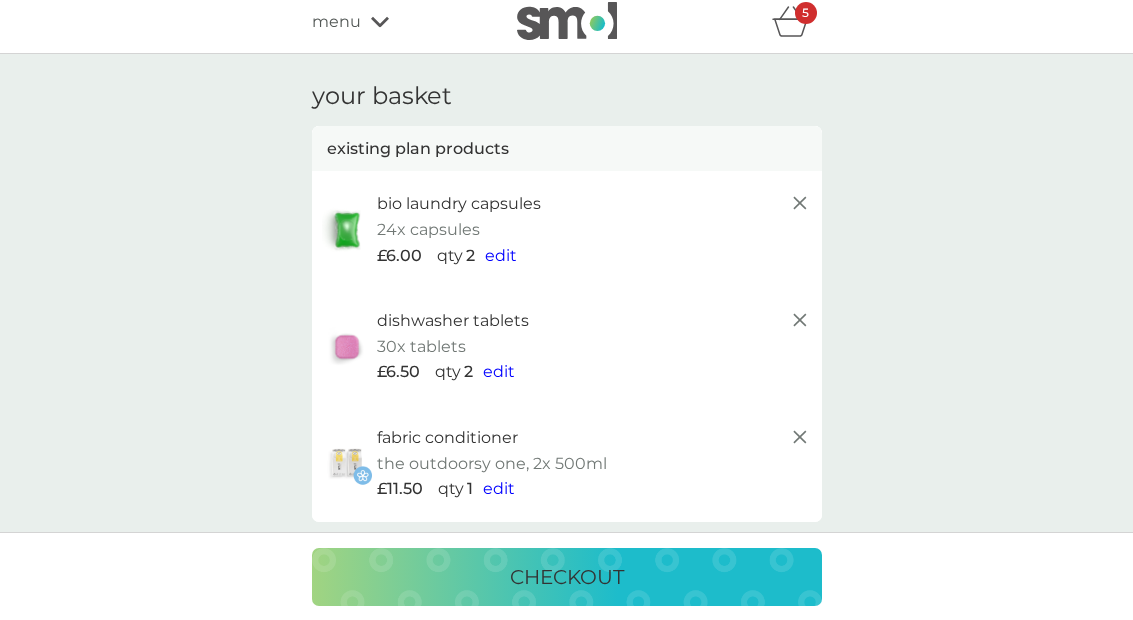 scroll, scrollTop: 18, scrollLeft: 0, axis: vertical 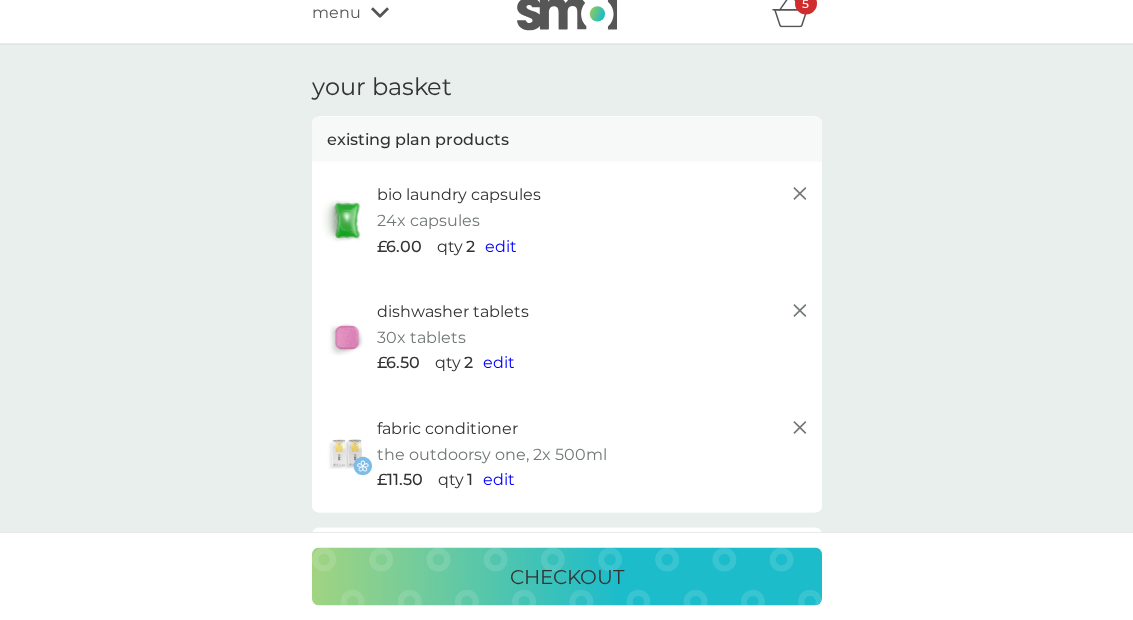 click 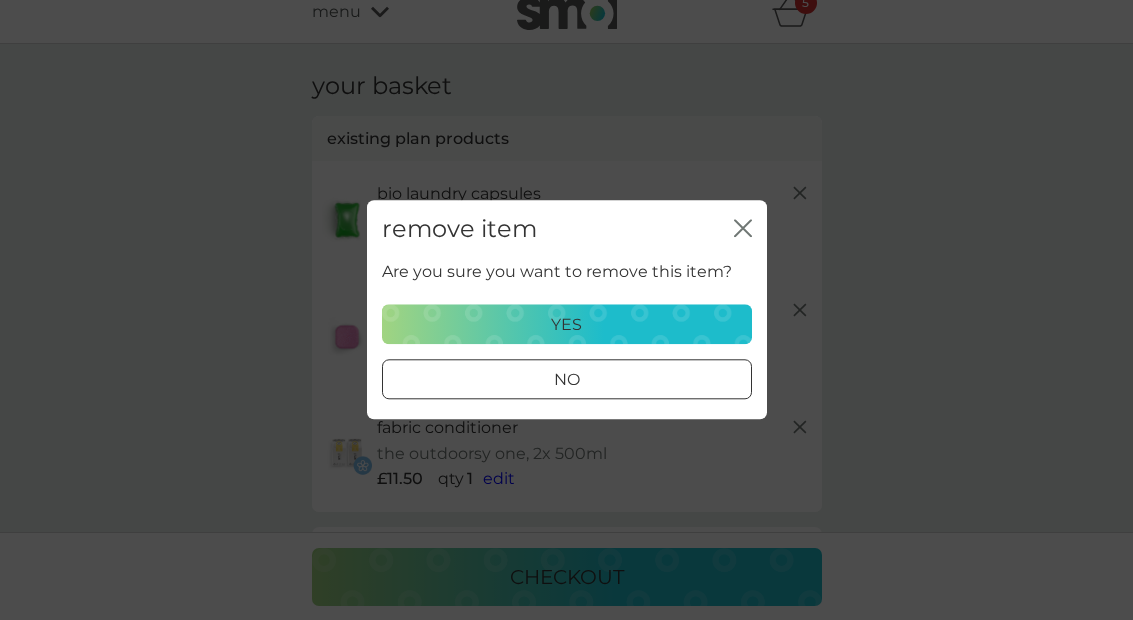 click on "yes" at bounding box center (567, 325) 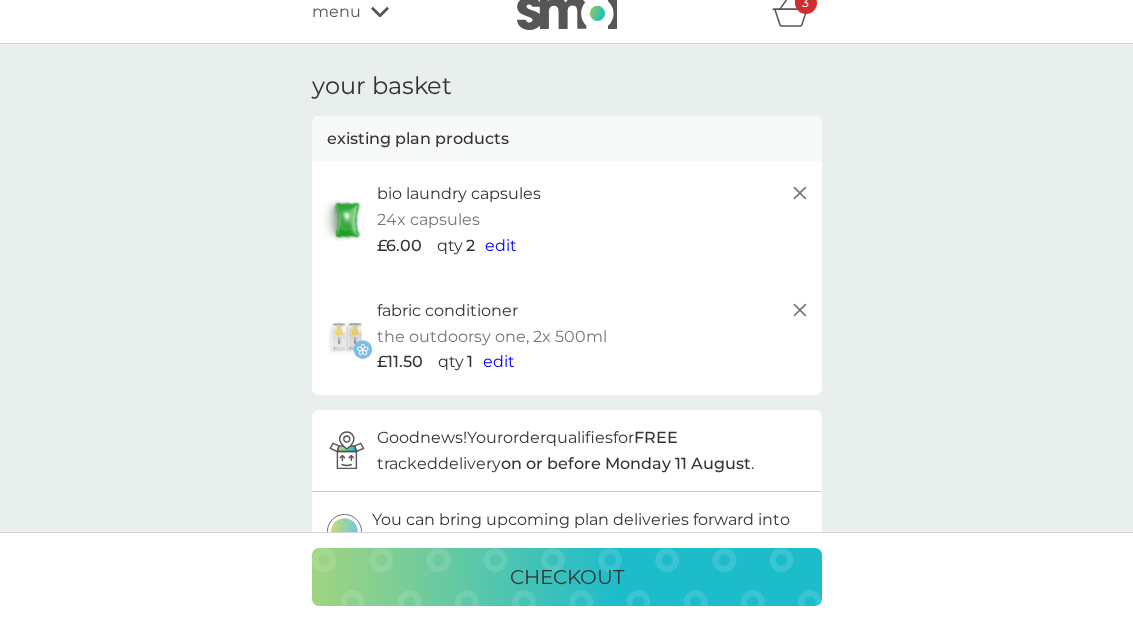 click on "bio laundry capsules" at bounding box center (594, 194) 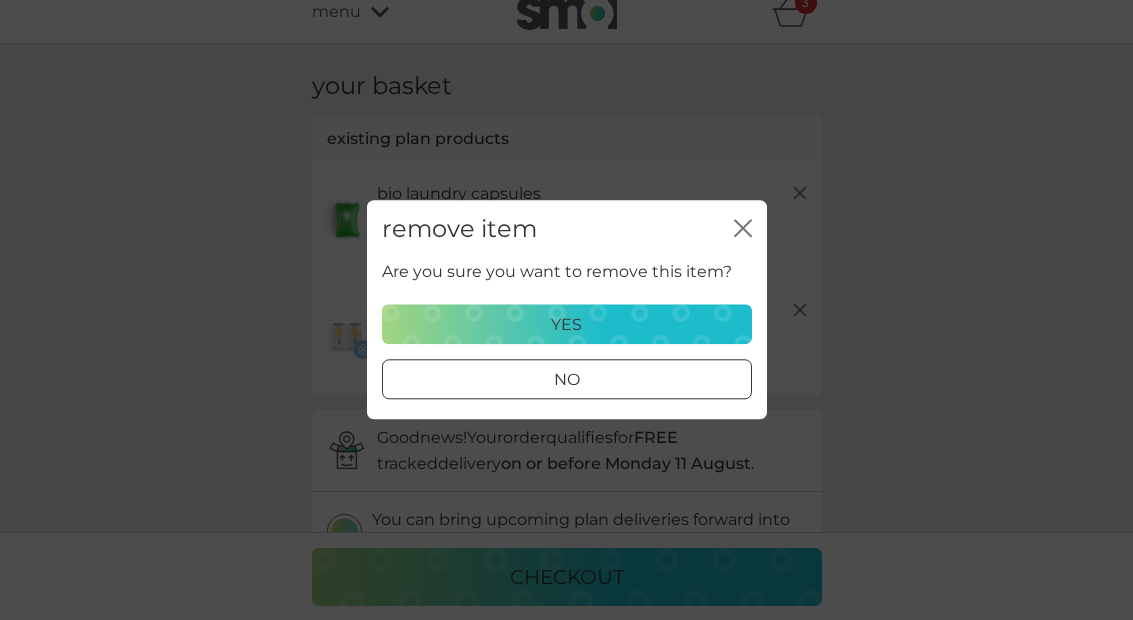 click on "yes" at bounding box center [567, 325] 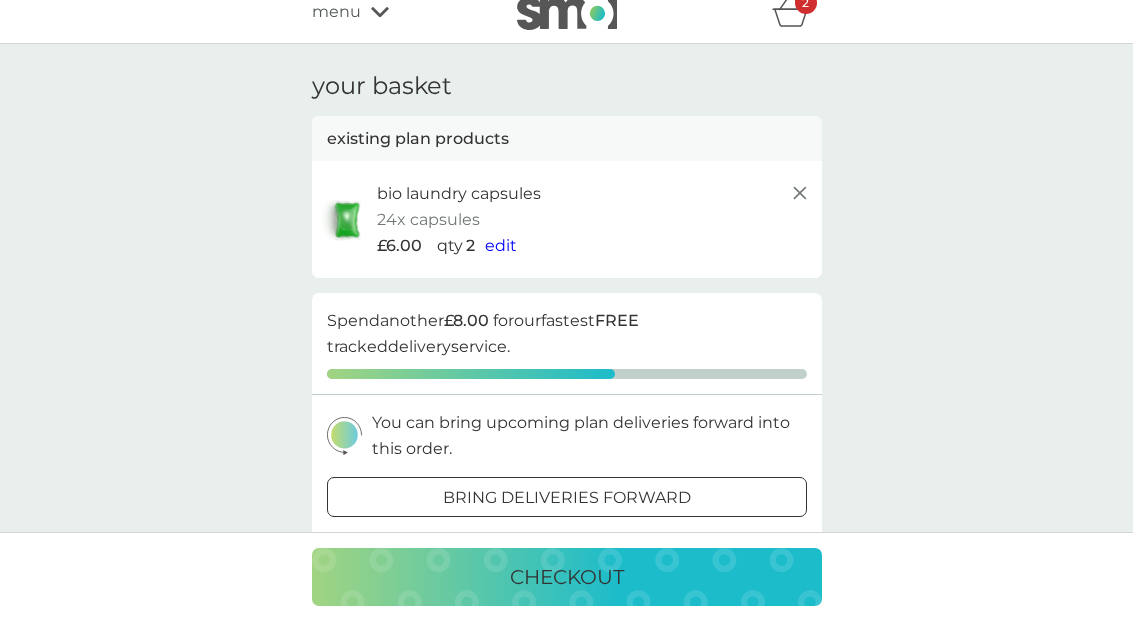 click on "edit" at bounding box center [501, 245] 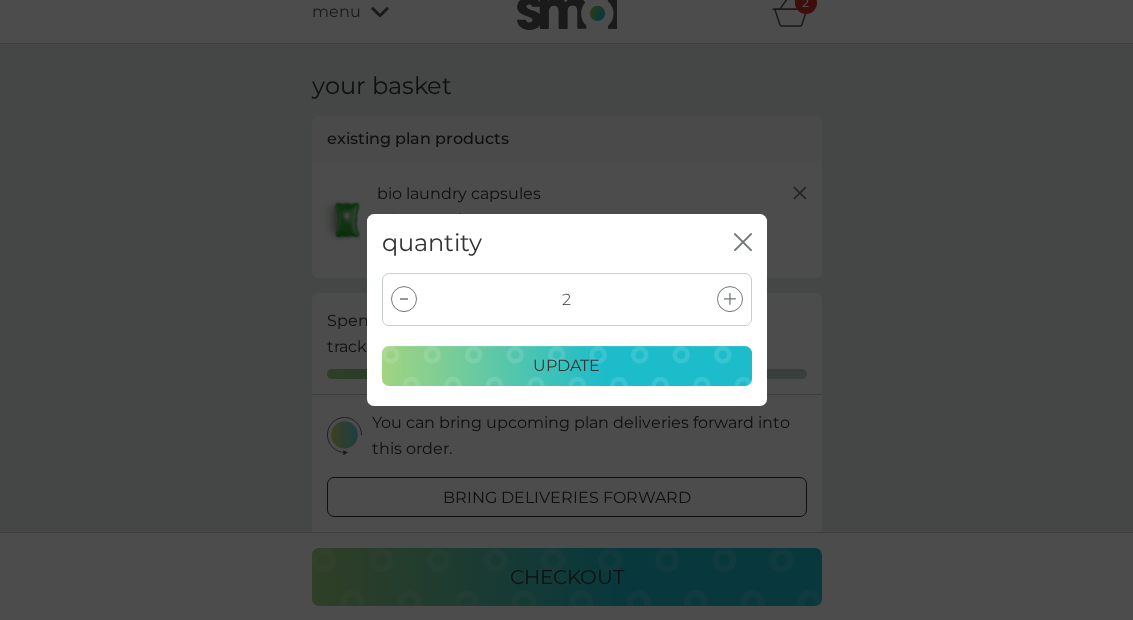 click at bounding box center [404, 299] 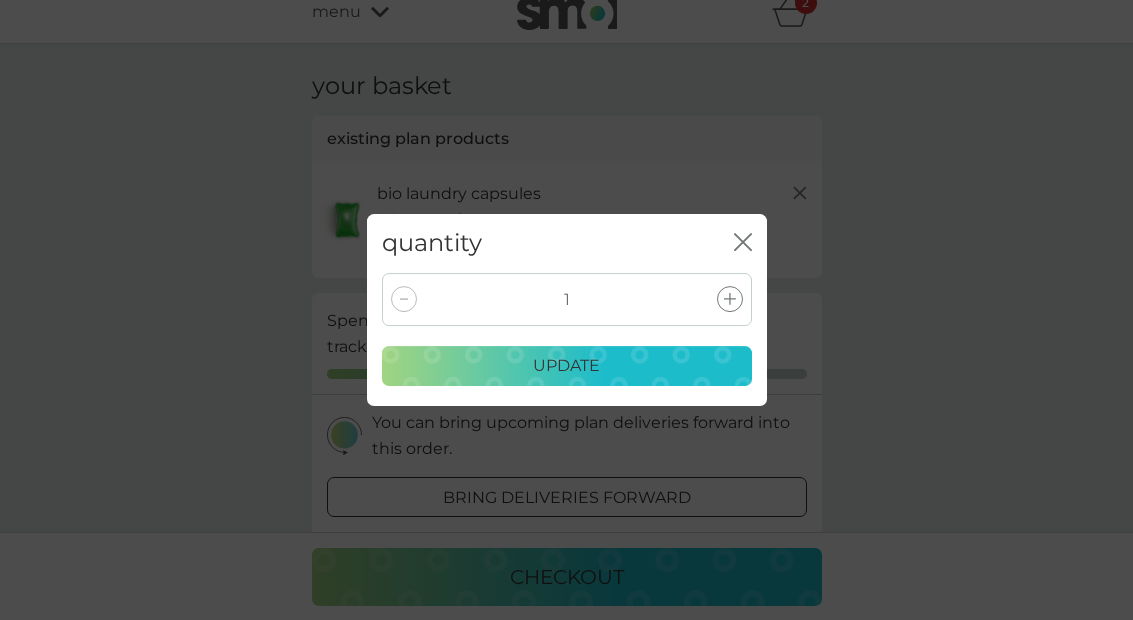 click on "update" at bounding box center [567, 366] 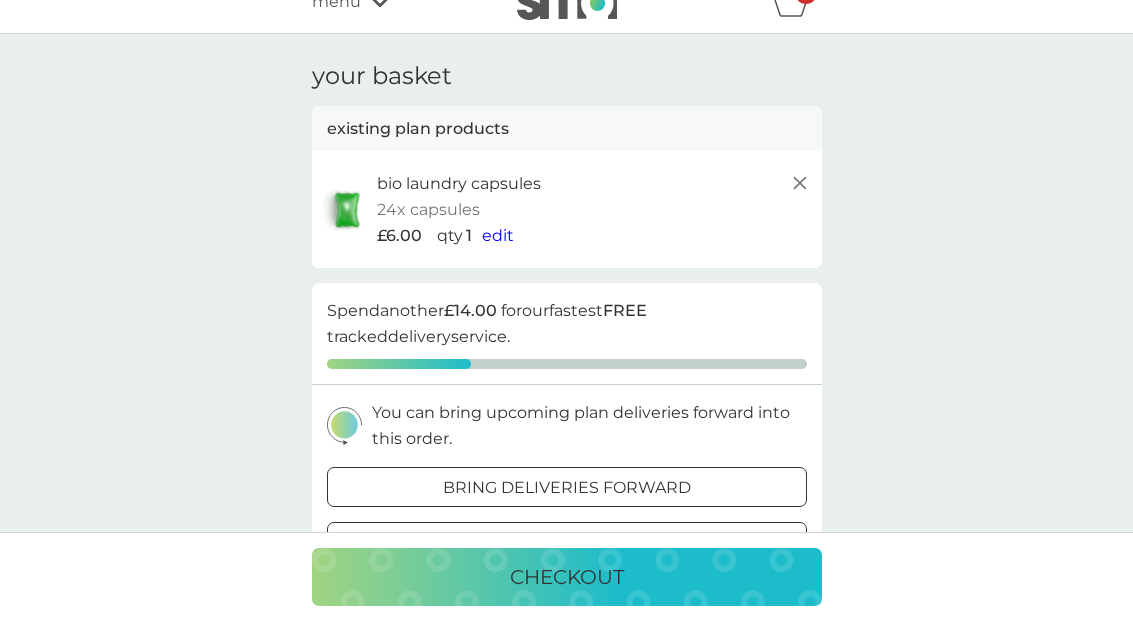scroll, scrollTop: 0, scrollLeft: 0, axis: both 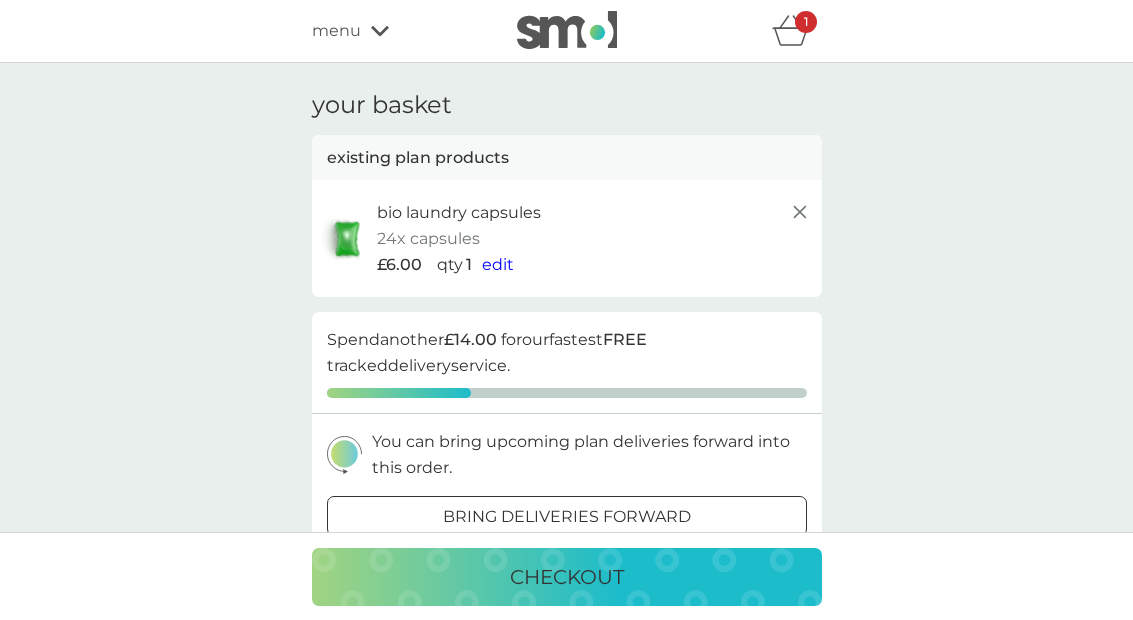 click on "checkout" at bounding box center [567, 577] 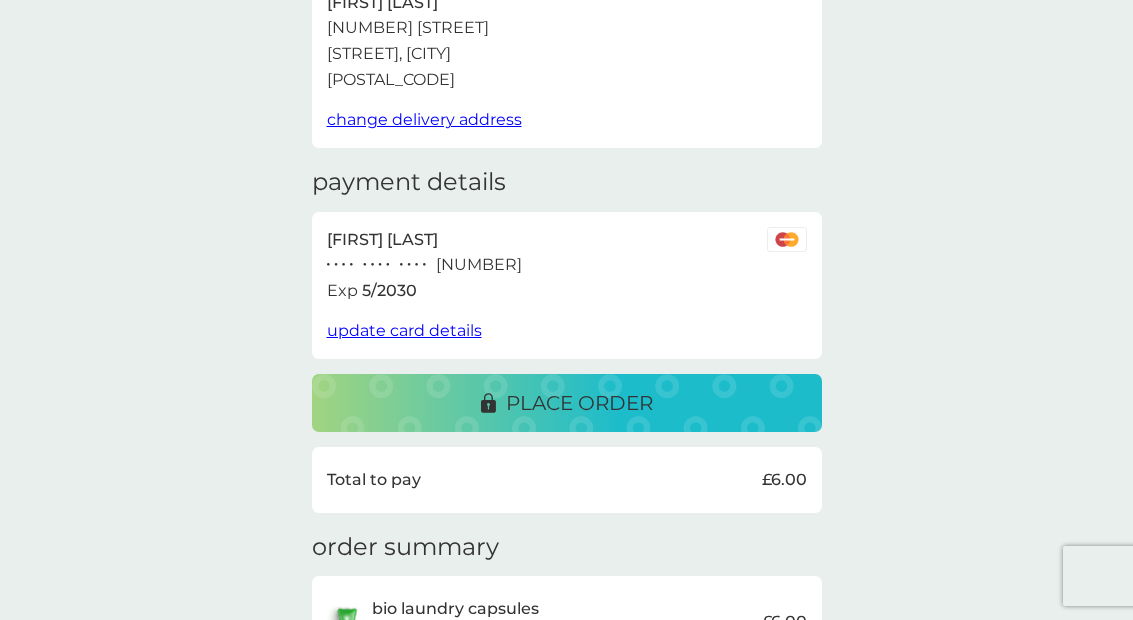 scroll, scrollTop: 0, scrollLeft: 0, axis: both 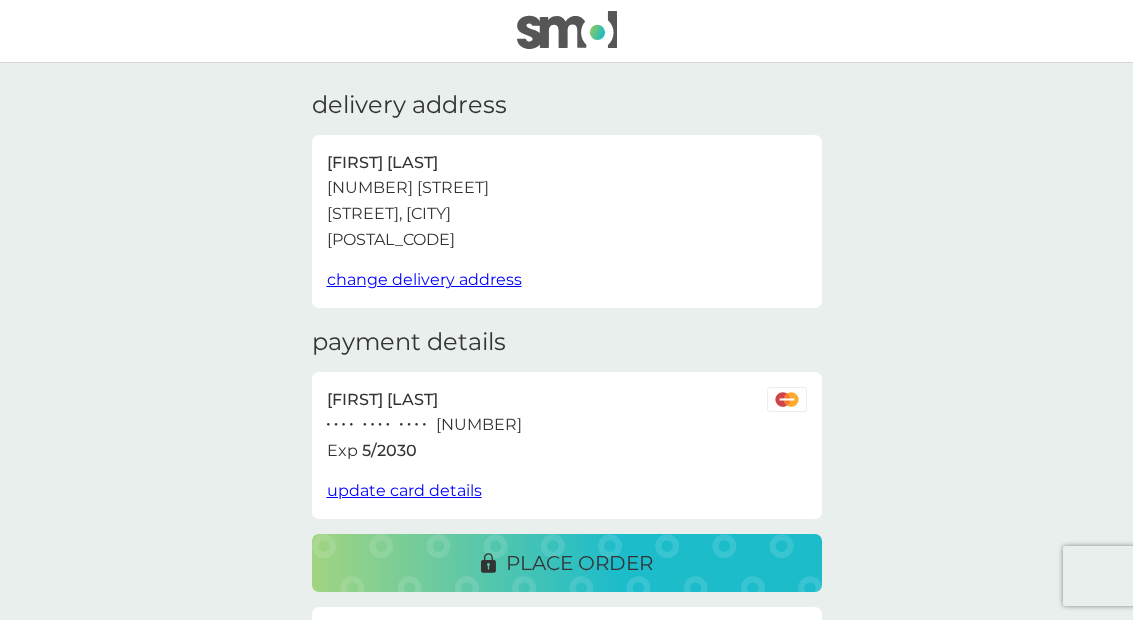 click on "place order" at bounding box center (579, 563) 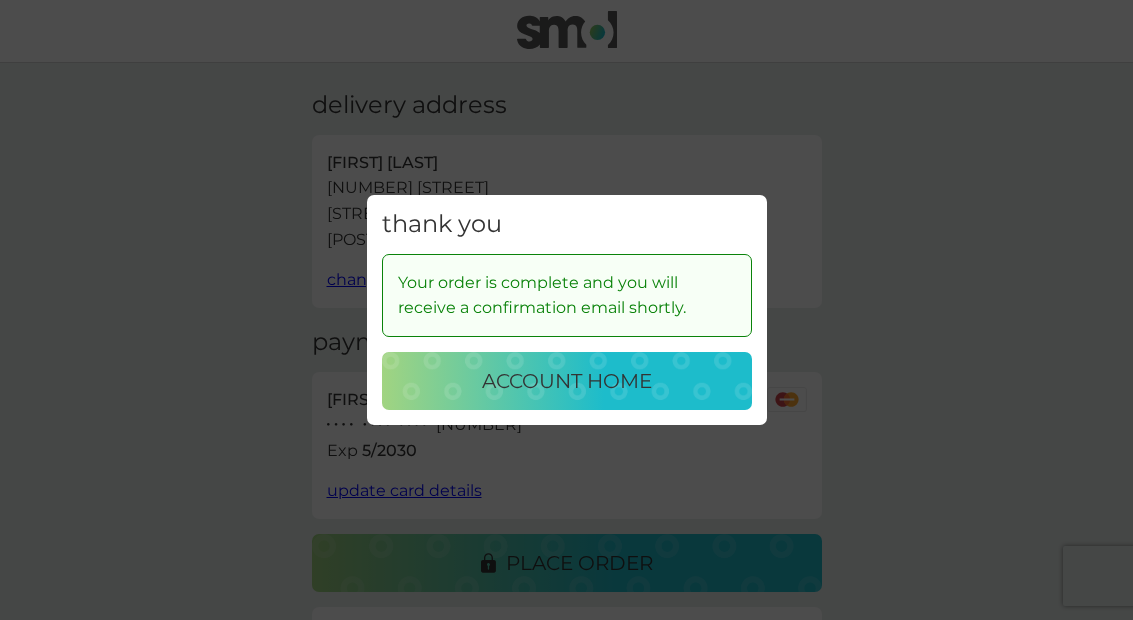 click on "account home" at bounding box center (567, 381) 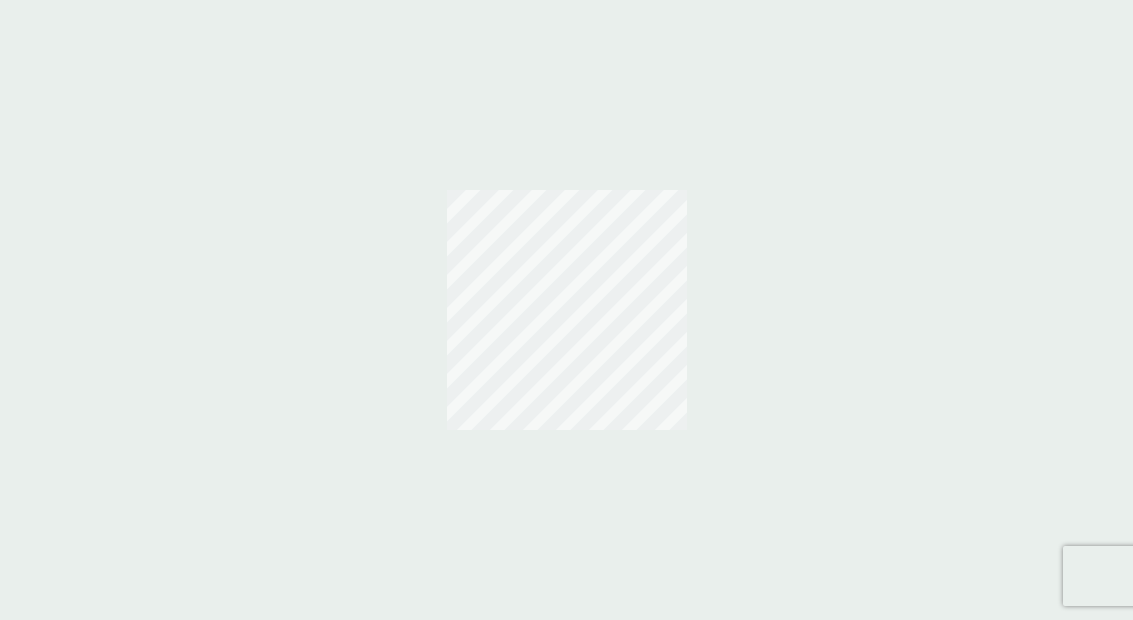 scroll, scrollTop: 0, scrollLeft: 0, axis: both 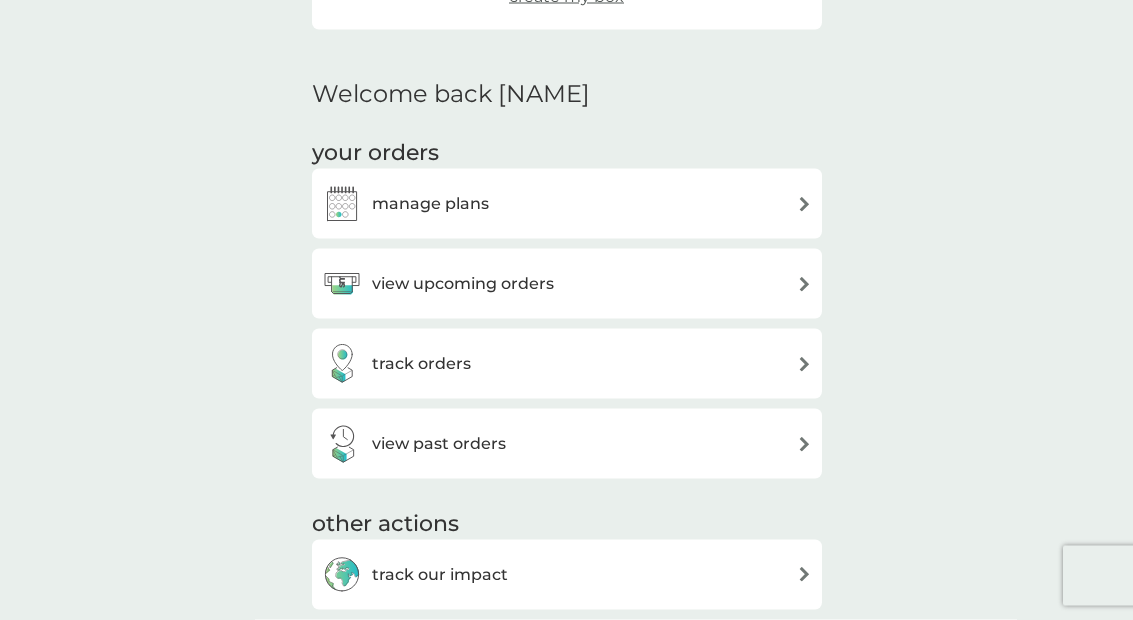 click at bounding box center (804, 204) 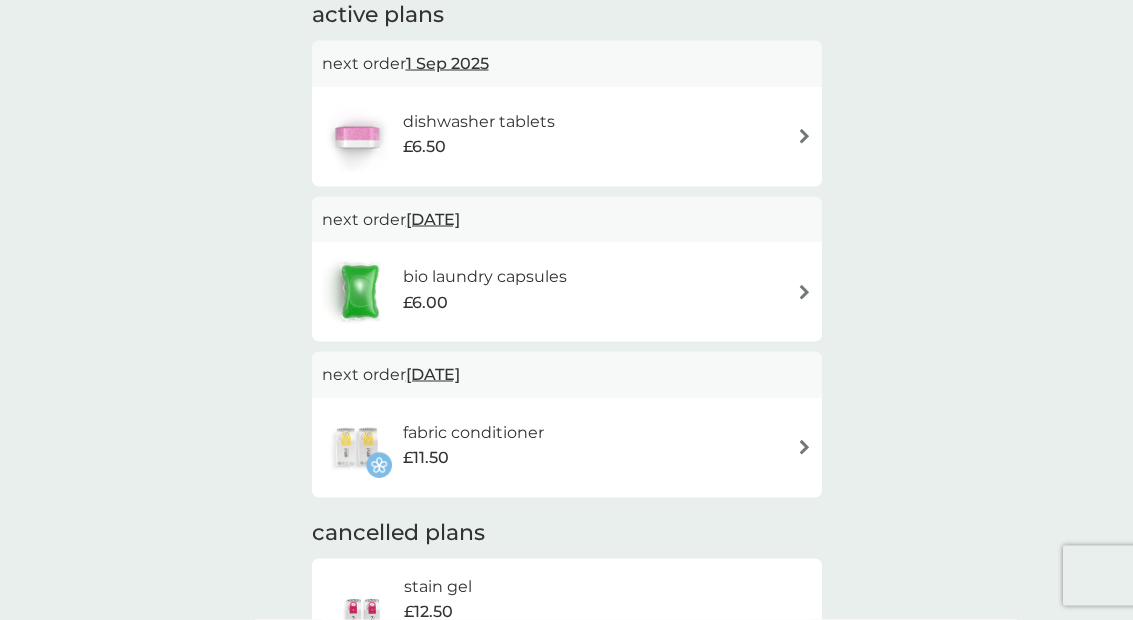 scroll, scrollTop: 377, scrollLeft: 0, axis: vertical 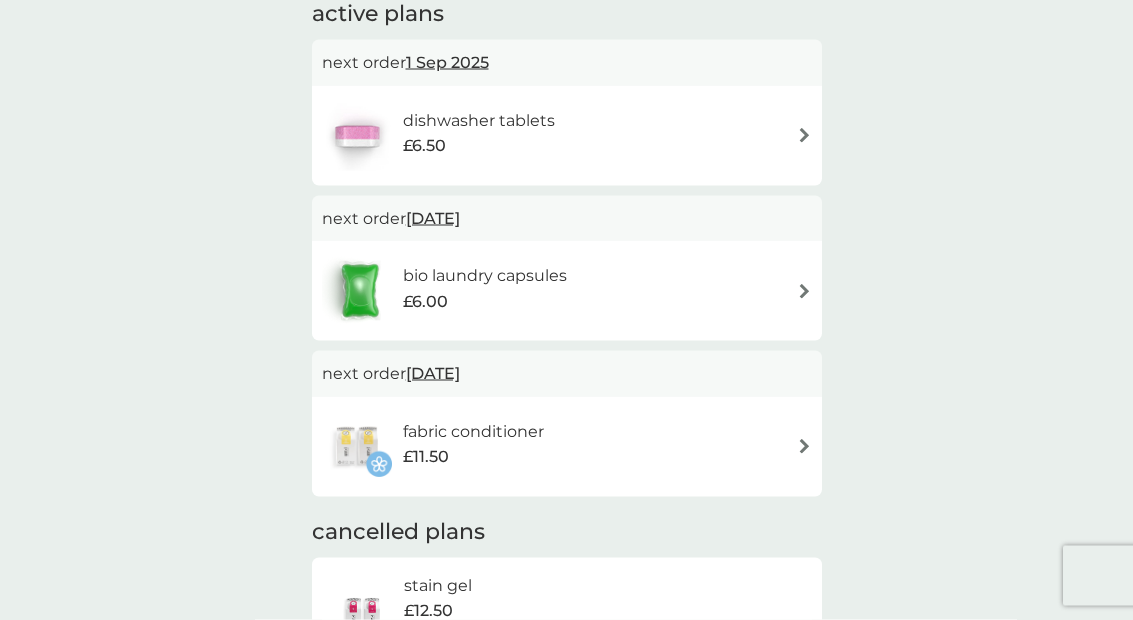 click at bounding box center (804, 291) 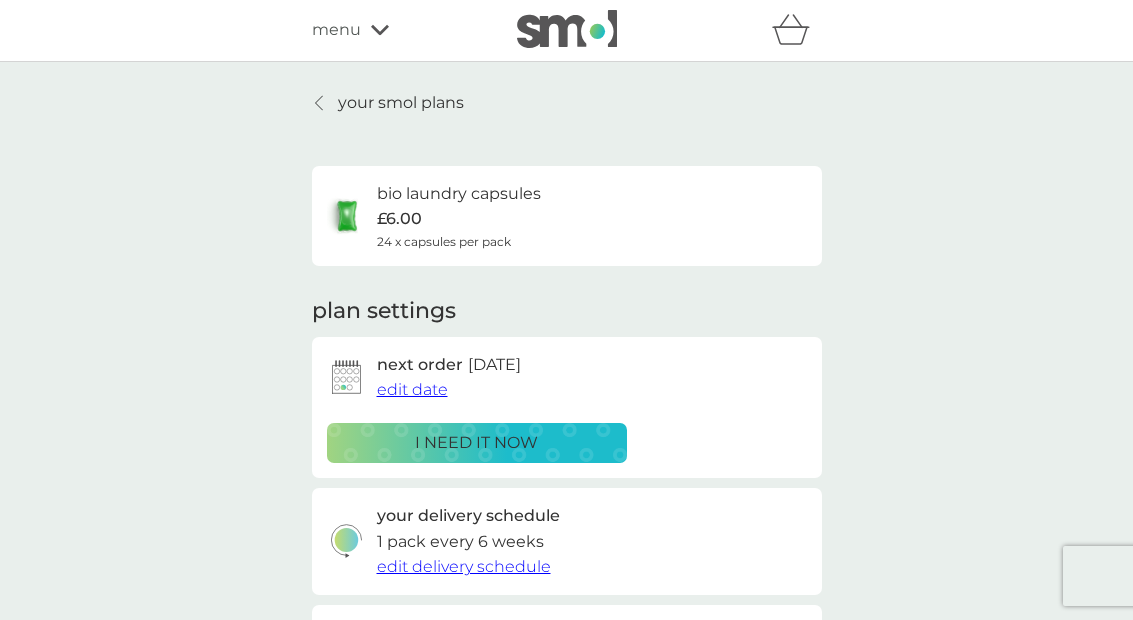 scroll, scrollTop: 27, scrollLeft: 0, axis: vertical 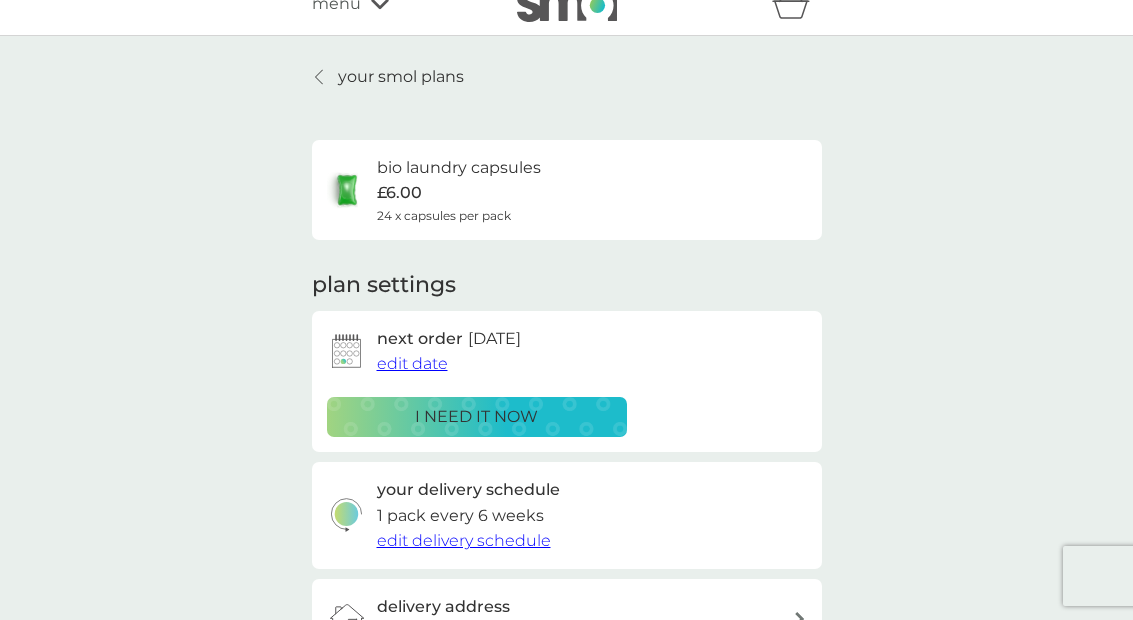 click on "bio laundry capsules £6.00 24 x capsules per pack" at bounding box center [567, 190] 